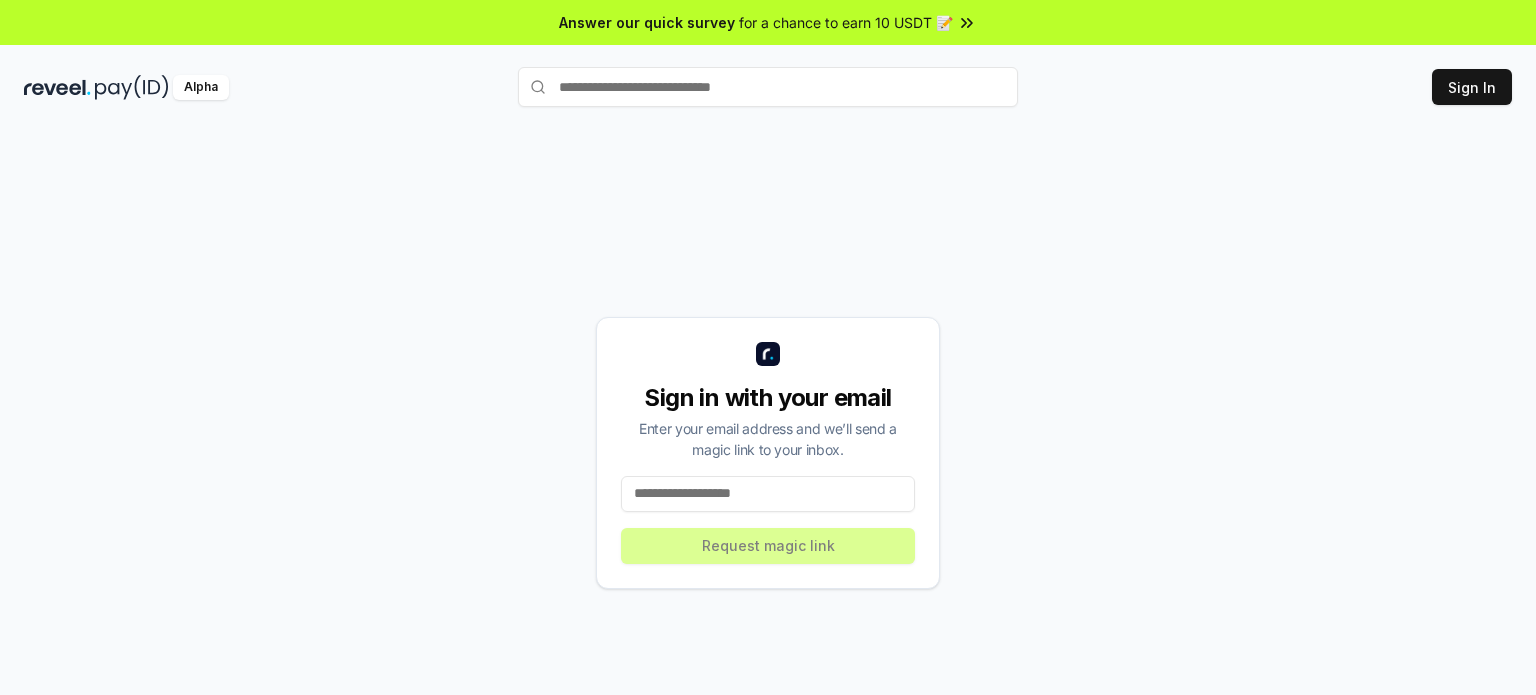 scroll, scrollTop: 0, scrollLeft: 0, axis: both 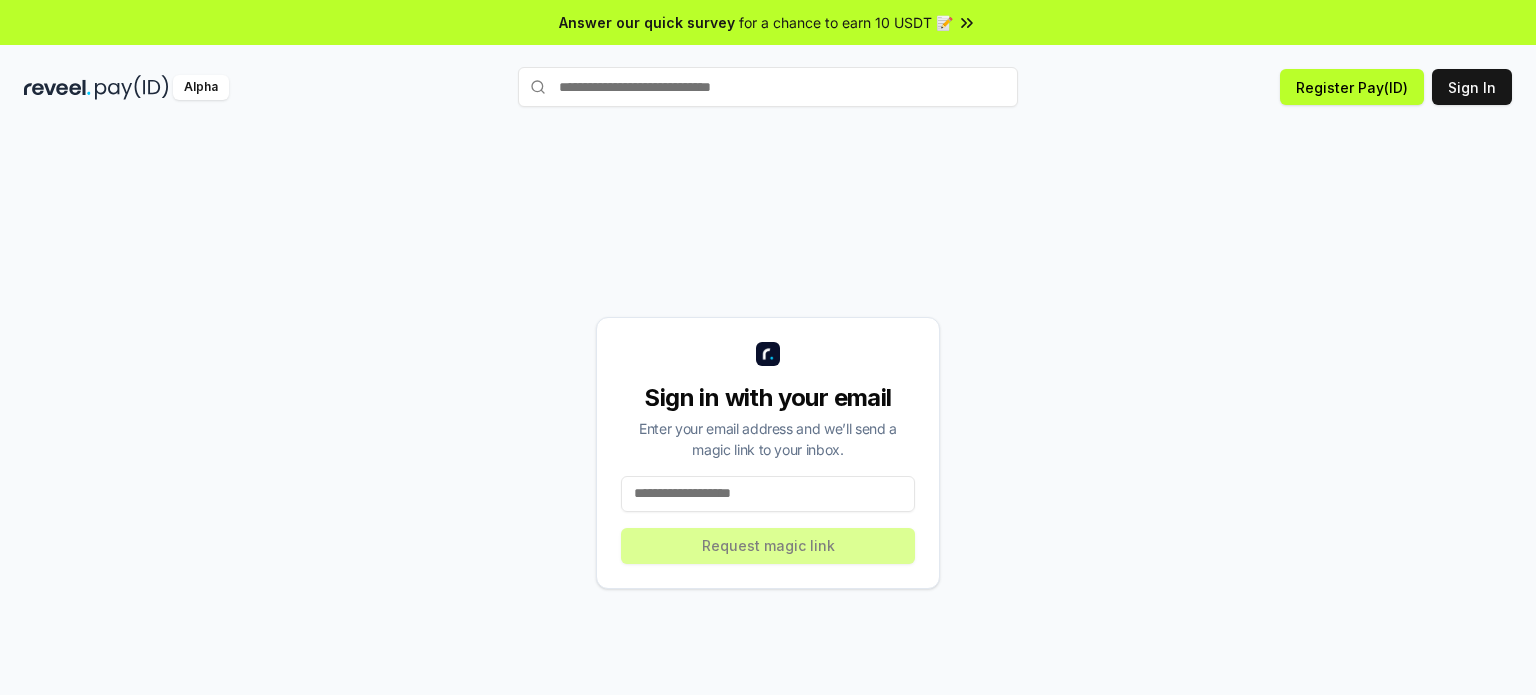 click at bounding box center [768, 494] 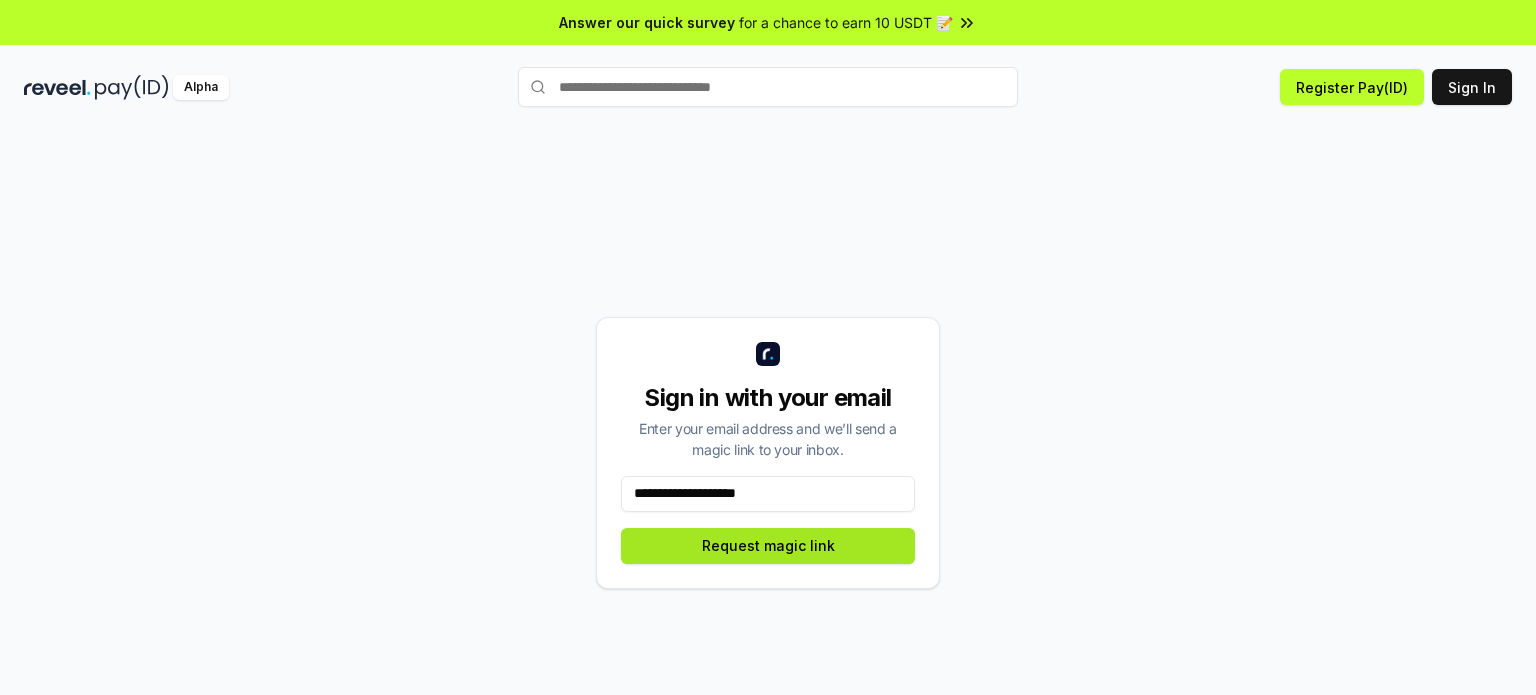 type on "**********" 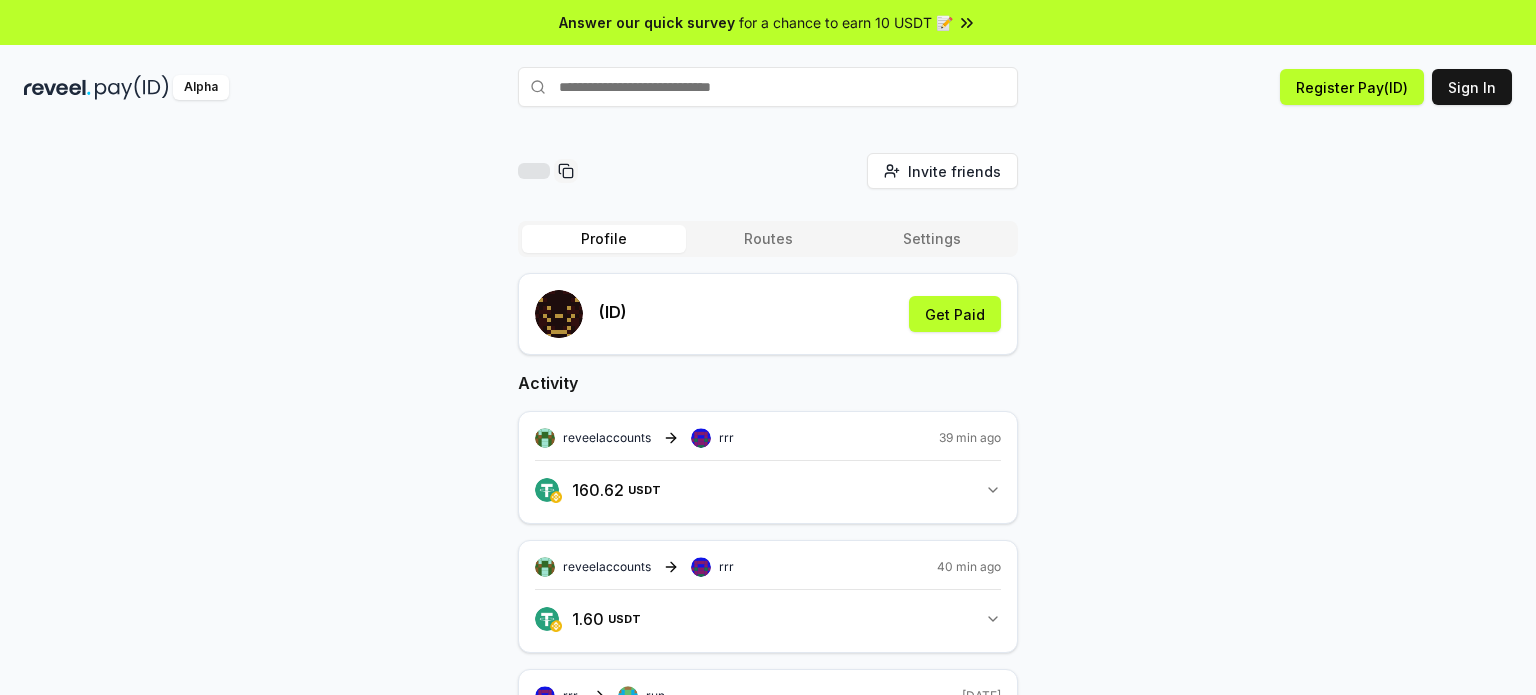 scroll, scrollTop: 0, scrollLeft: 0, axis: both 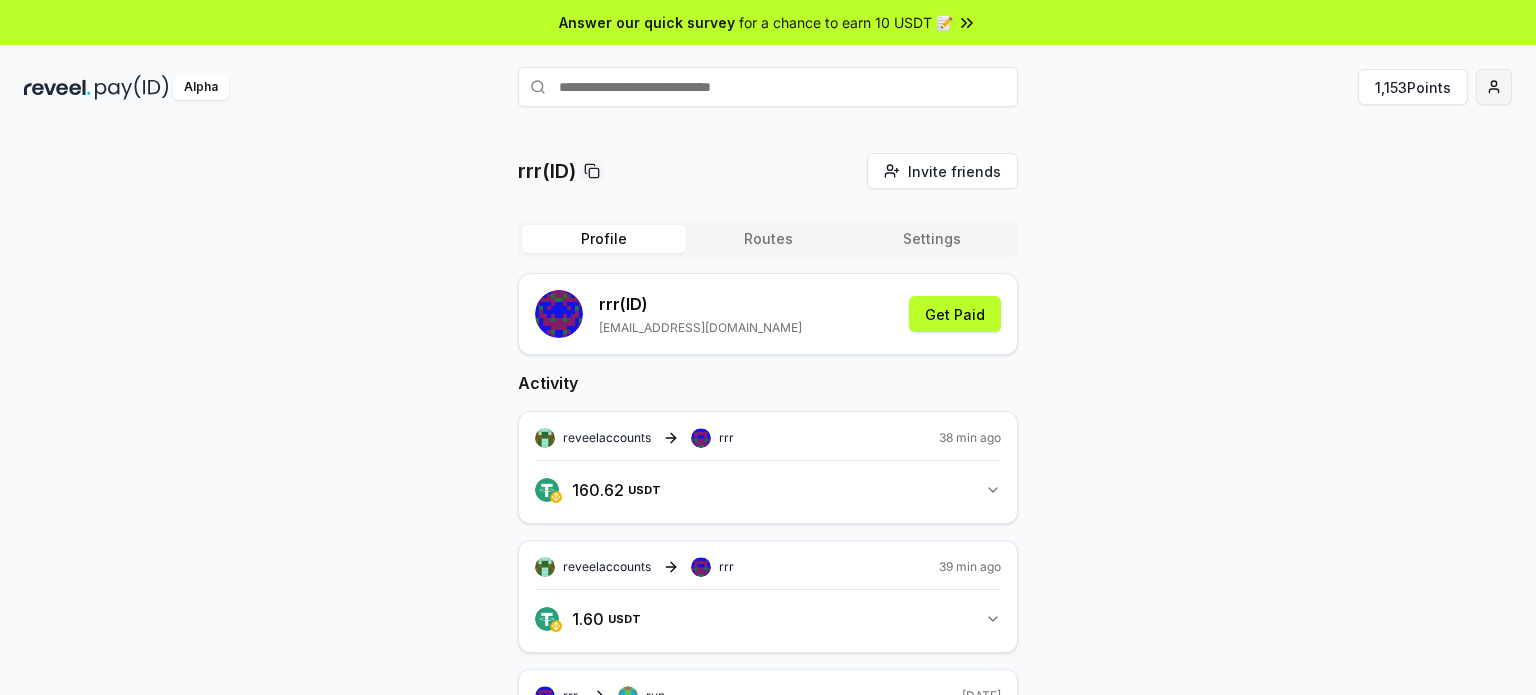 click on "Answer our quick survey for a chance to earn 10 USDT 📝 Alpha   1,153  Points rrr(ID) Invite friends Invite Profile Routes Settings rrr (ID) sakiraweke@gmail.com Get Paid Activity reveelaccounts rrr 38 min ago 160.62 USDT 160.62 USDT reveelaccounts rrr 39 min ago 1.60 USDT 1.6 USDT rrr run 11 days ago 311 USDT 311 USDT rrr run 11 days ago 1.20 USDT 1.2 USDT vegas rrr 11 days ago 310.72 USDT 310.722 USDT vegas rrr 11 days ago 1.50 USDT 1.5 USDT rrr white 25 days ago 1.10 USDT 1.1 USDT rrr egg 11 days ago 53 USDT 53 USDT rrr punk 1 moth ago 20.01 USDT 20.01 USDT hydron rrr 1 moth ago 20 USDT 20 USDT" at bounding box center (768, 347) 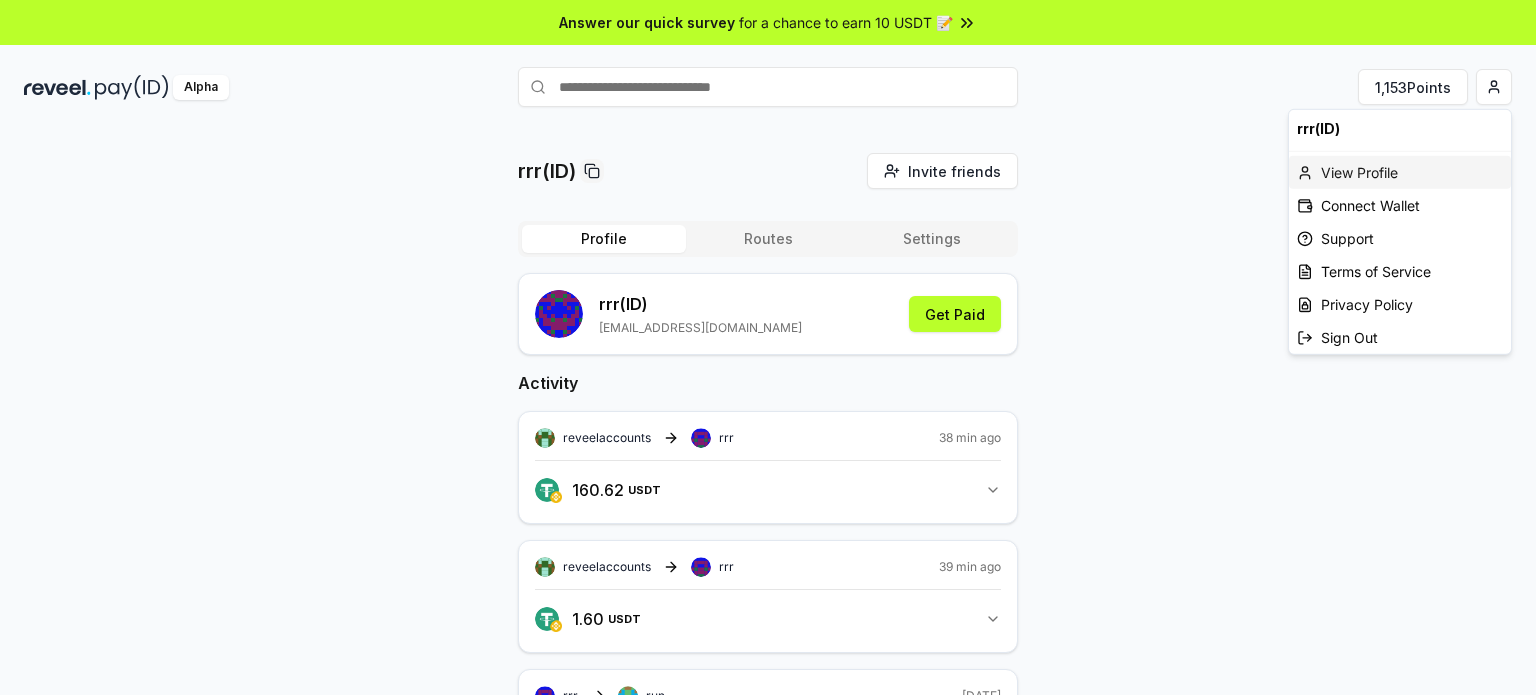 click on "View Profile" at bounding box center (1400, 172) 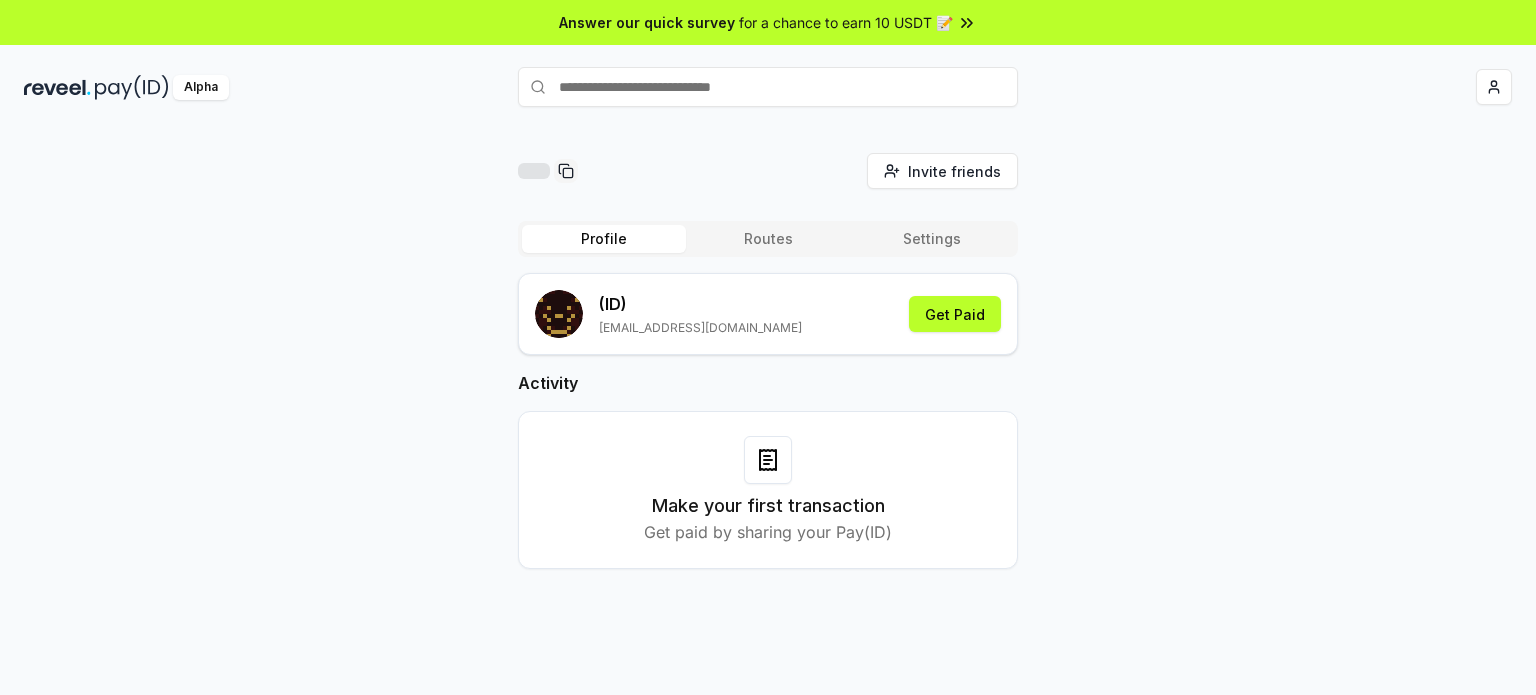 scroll, scrollTop: 0, scrollLeft: 0, axis: both 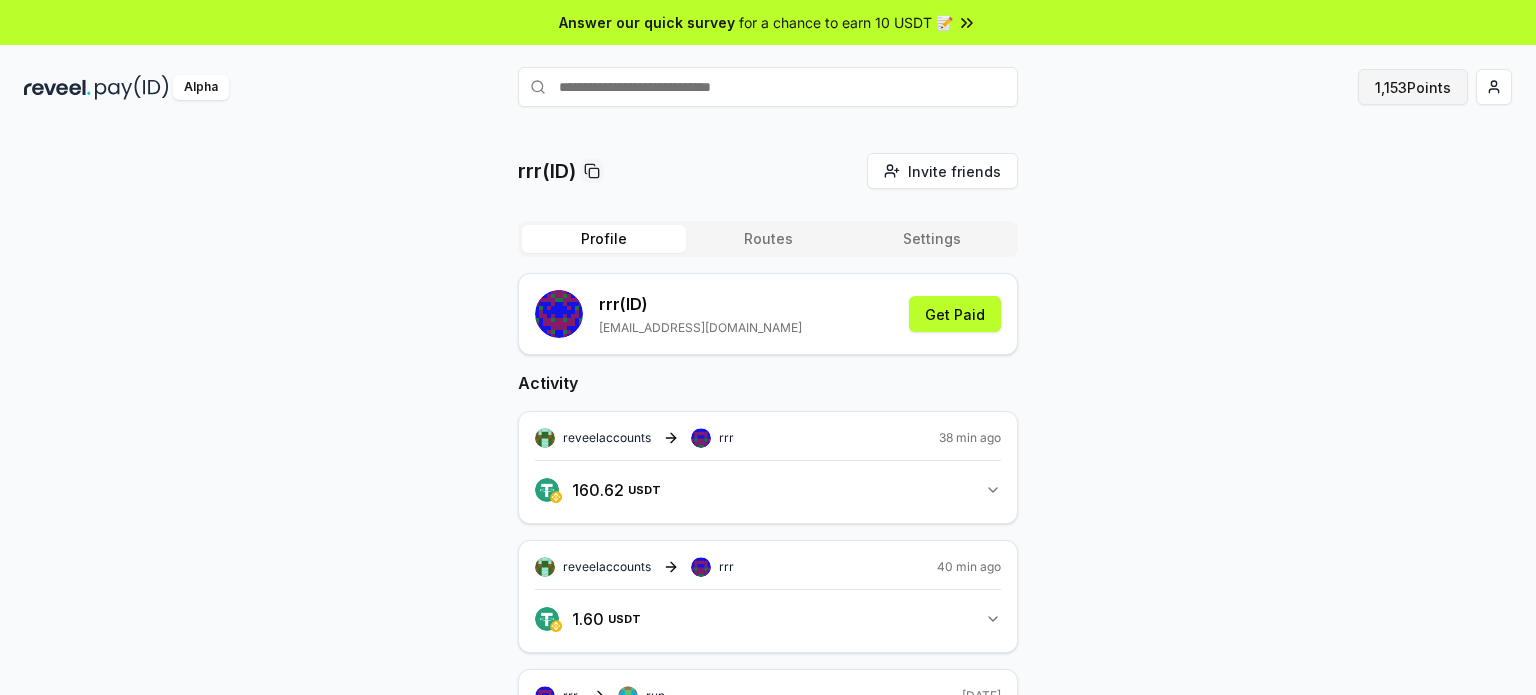 click on "1,153  Points" at bounding box center (1413, 87) 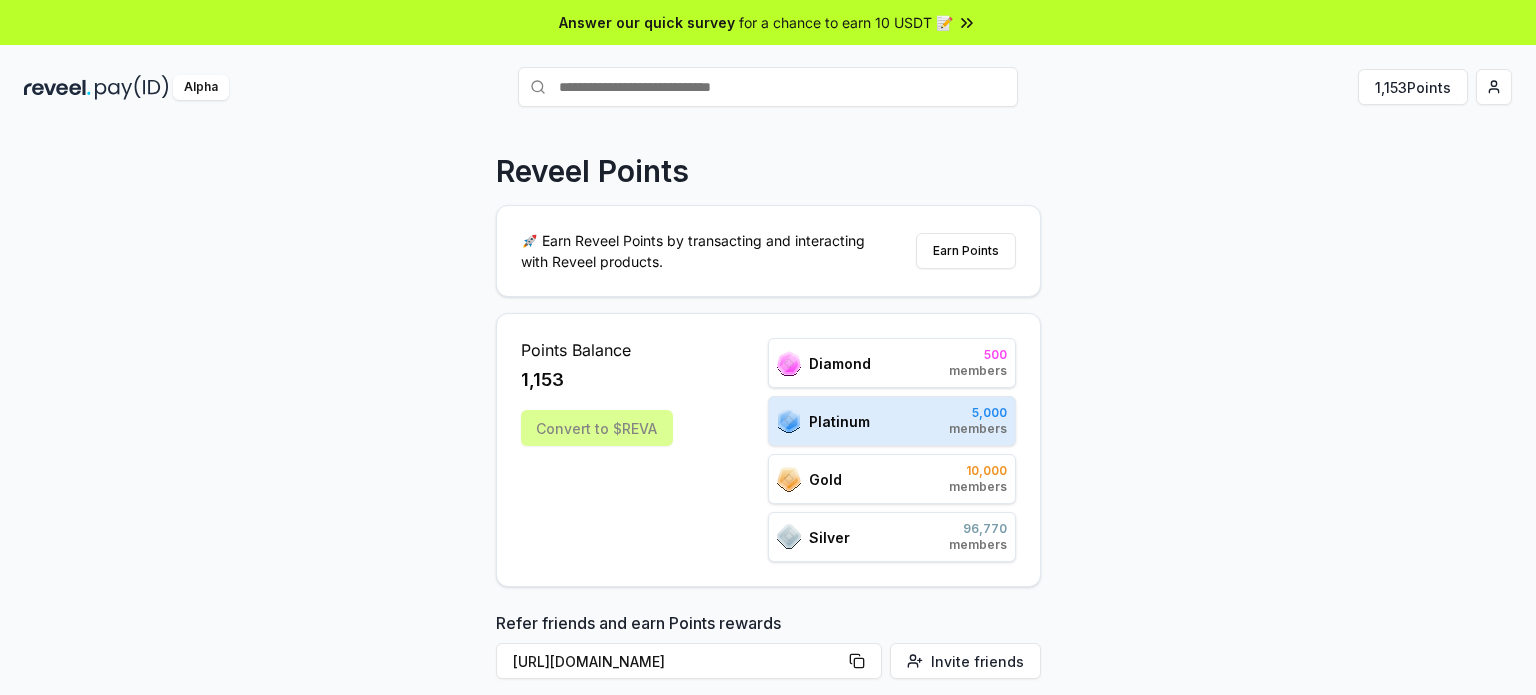 scroll, scrollTop: 0, scrollLeft: 0, axis: both 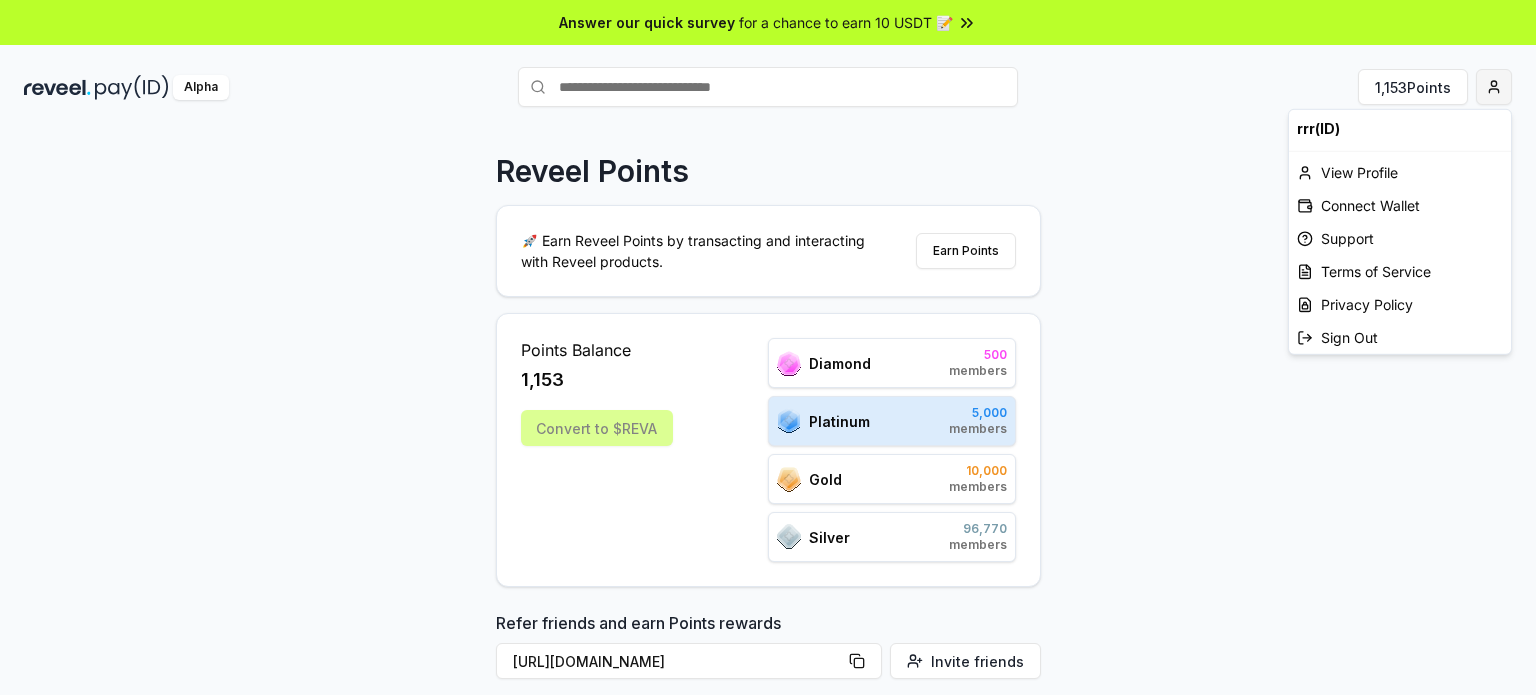 click on "Answer our quick survey for a chance to earn 10 USDT 📝 Alpha   1,153  Points Reveel Points  🚀 Earn Reveel Points by transacting and interacting with Reveel products. Earn Points Points Balance  1,153 Convert to $REVA Diamond 500 members Platinum 5,000 members Gold 10,000 members Silver 96,770 members Refer friends and earn Points rewards https://reveel.id/refer/rrr Invite friends Join the discussion on Discord Join Discord     31.2K community members Leaderboard Diamond Platinum Gold Silver Rank Pay(ID) Points # 1357 rrr 1,153 # 501 789 12,988 # 502 core 12,952 # 503 natalia 12,934 # 504 dyingreplica8105 12,934 # 505 makssimfortzswtb 12,934 # 506 org 12,928 # 507 dante00023 12,856 # 508 0xcalderascale 12,844 # 509 thisneverends 12,843 # 510 navallicensee861 12,843 Previous 1 2 3 4 5 More pages 500 Next rrr(ID)   View Profile   Connect Wallet   Support   Terms of Service   Privacy Policy   Sign Out" at bounding box center (768, 347) 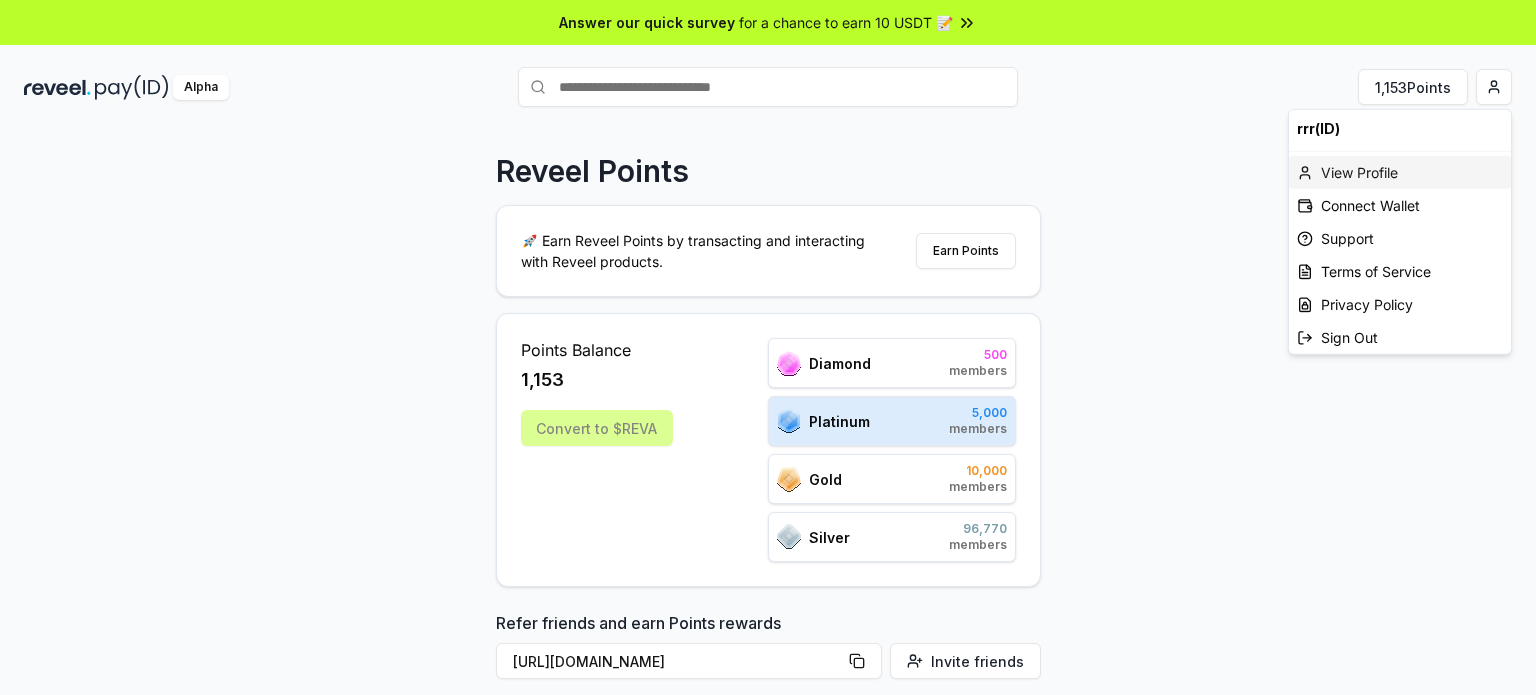 click on "View Profile" at bounding box center (1400, 172) 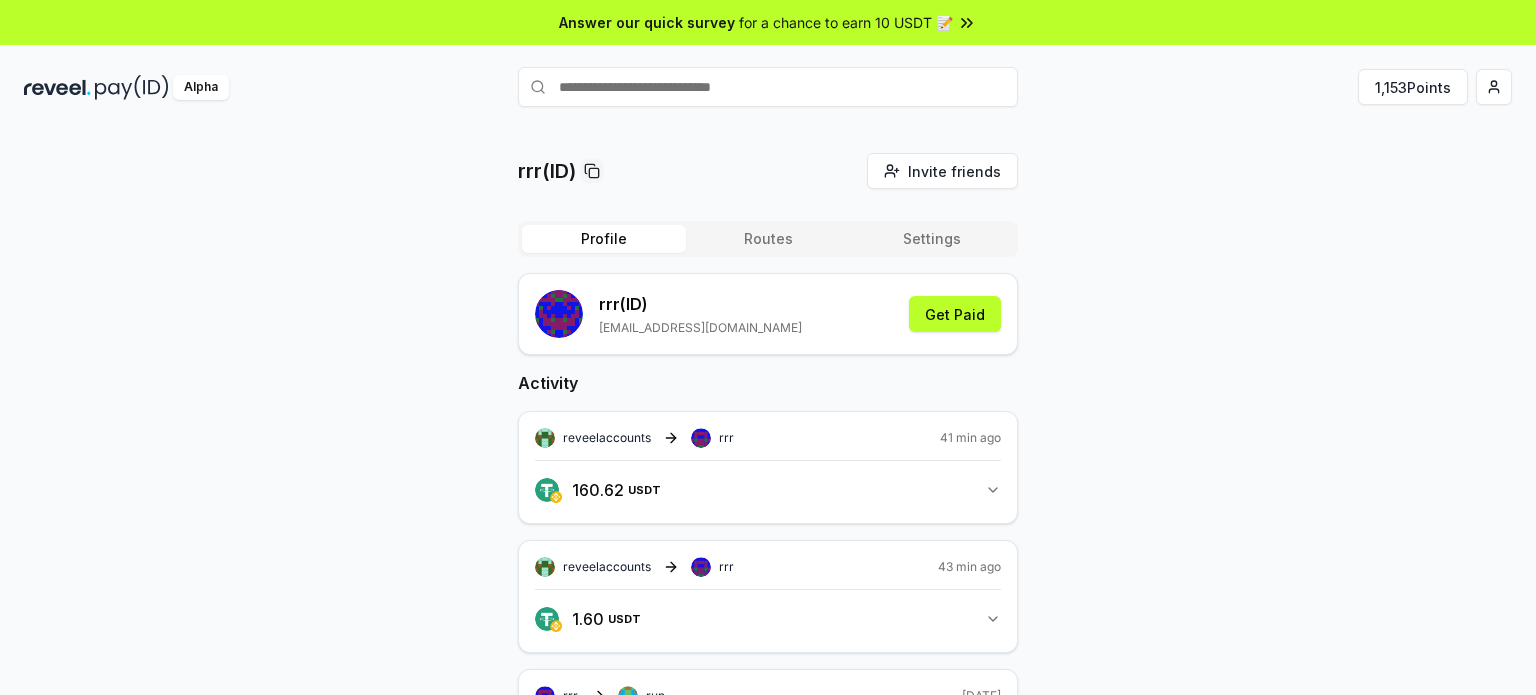 scroll, scrollTop: 0, scrollLeft: 0, axis: both 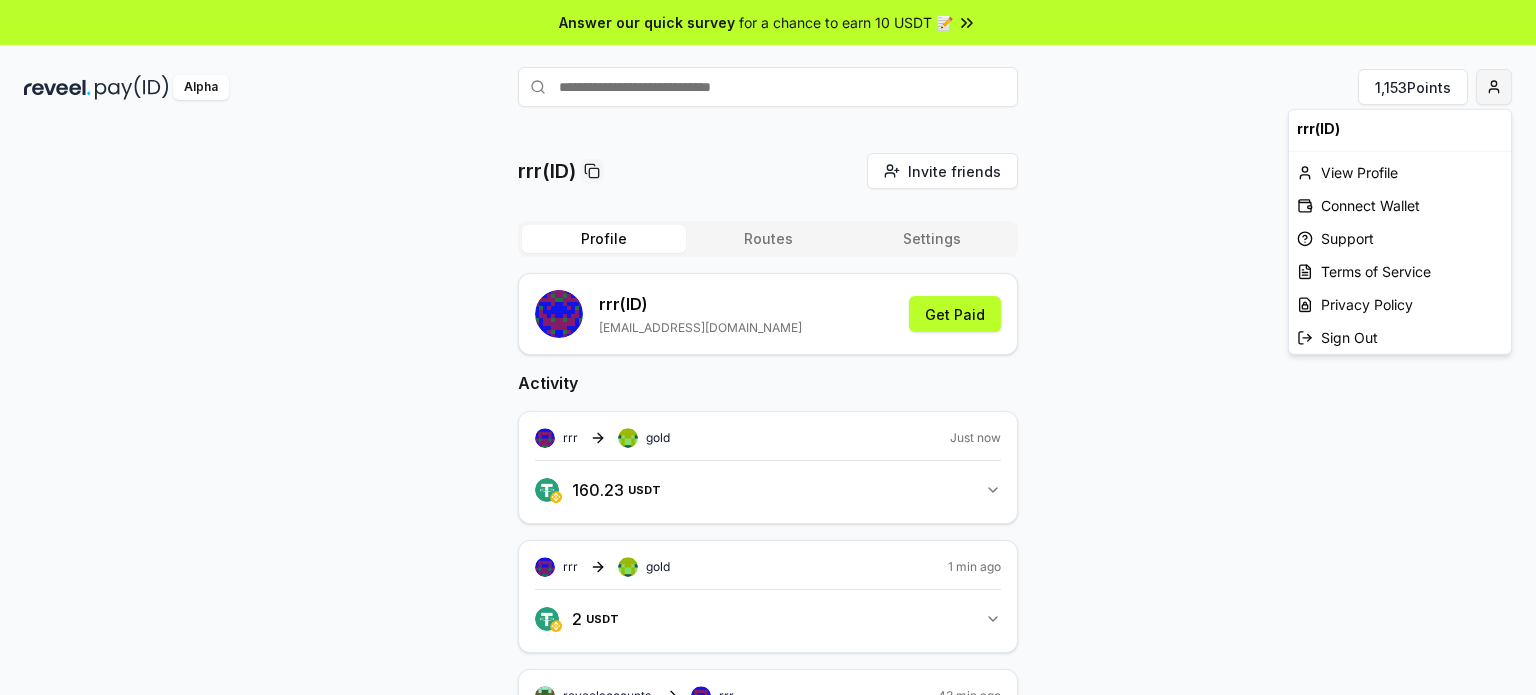click on "Answer our quick survey for a chance to earn 10 USDT 📝 Alpha   1,153  Points rrr(ID) Invite friends Invite Profile Routes Settings rrr (ID) sakiraweke@gmail.com Get Paid Activity rrr gold Just now 160.23 USDT 160.23 USDT rrr gold 1 min ago 2 USDT 2 USDT reveelaccounts rrr 43 min ago 160.62 USDT 160.62 USDT reveelaccounts rrr 45 min ago 1.60 USDT 1.6 USDT rrr run 11 days ago 311 USDT 311 USDT rrr run 11 days ago 1.20 USDT 1.2 USDT vegas rrr 11 days ago 310.72 USDT 310.722 USDT vegas rrr 11 days ago 1.50 USDT 1.5 USDT rrr white 25 days ago 1.10 USDT 1.1 USDT rrr egg 11 days ago 53 USDT 53 USDT rrr(ID)   View Profile   Connect Wallet   Support   Terms of Service   Privacy Policy   Sign Out" at bounding box center (768, 347) 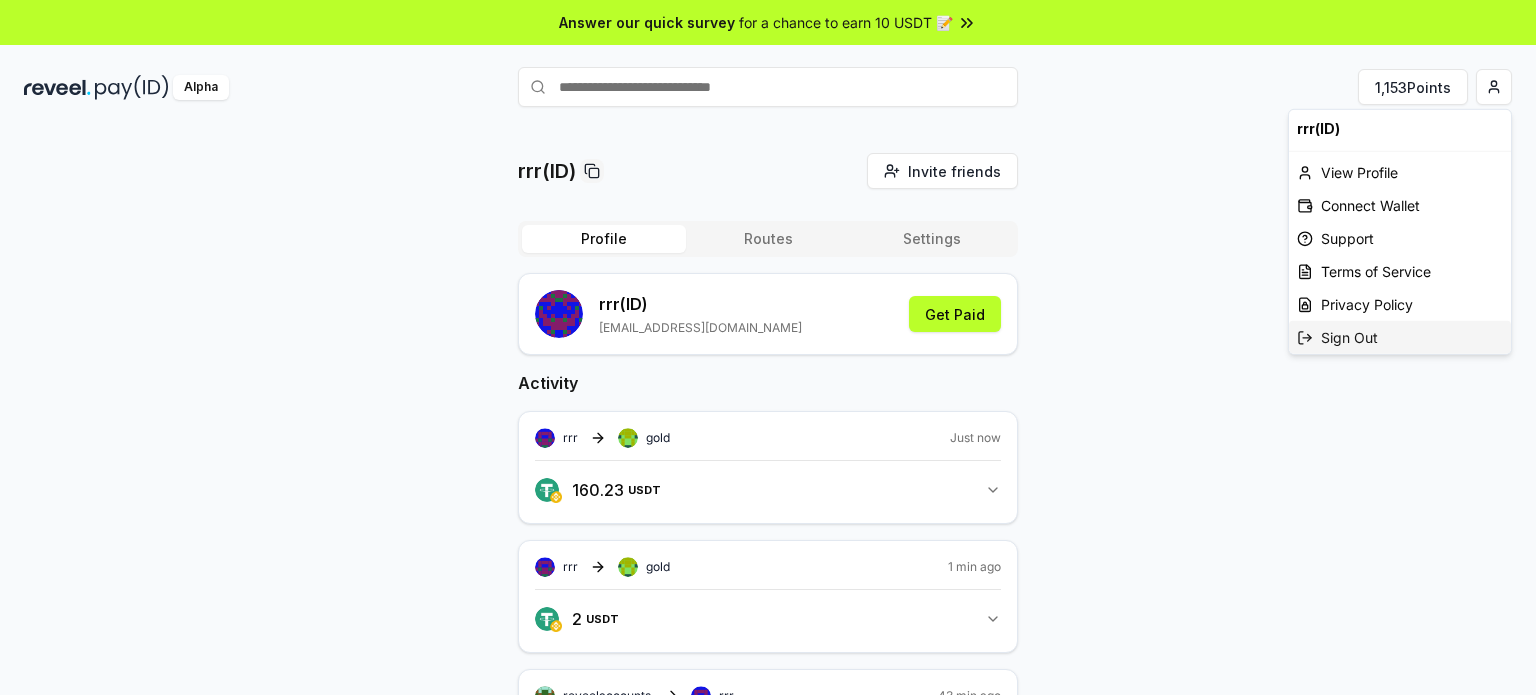 click on "Sign Out" at bounding box center (1400, 337) 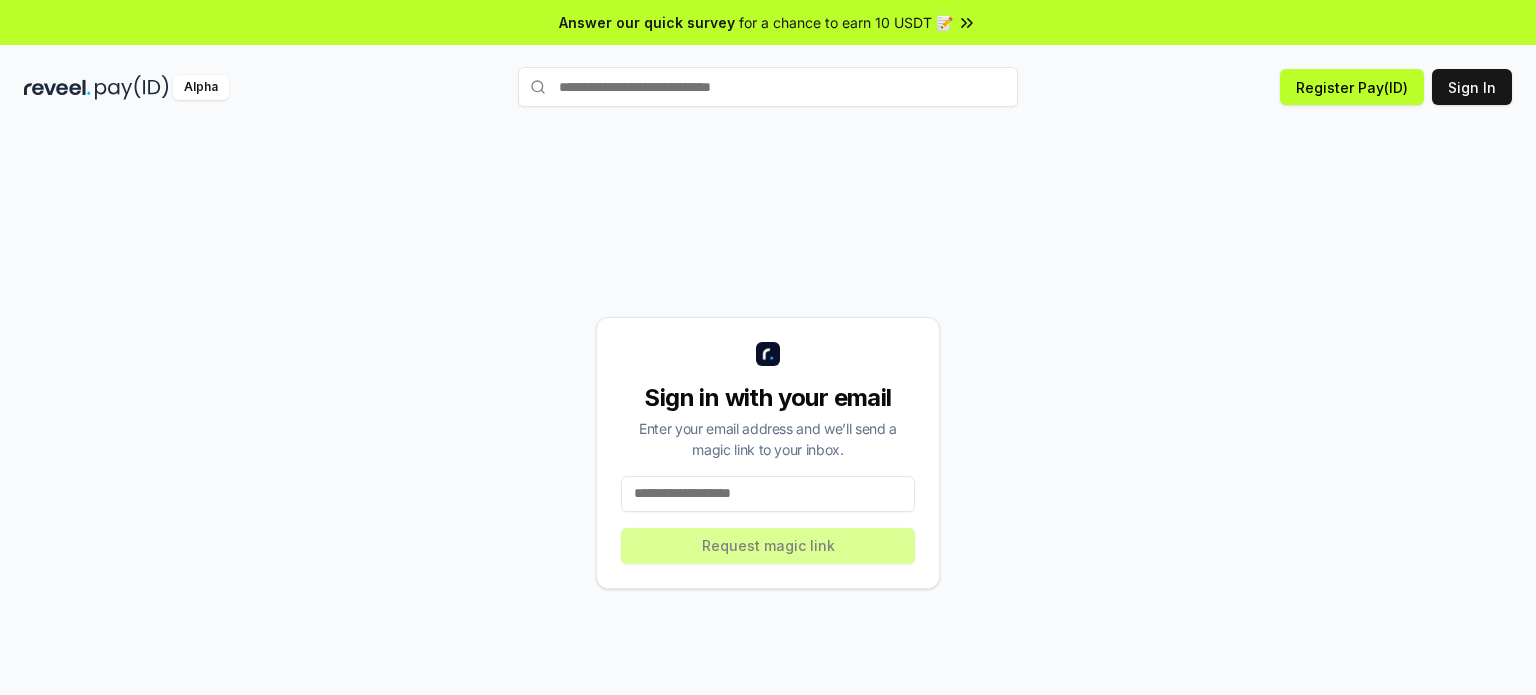 scroll, scrollTop: 0, scrollLeft: 0, axis: both 